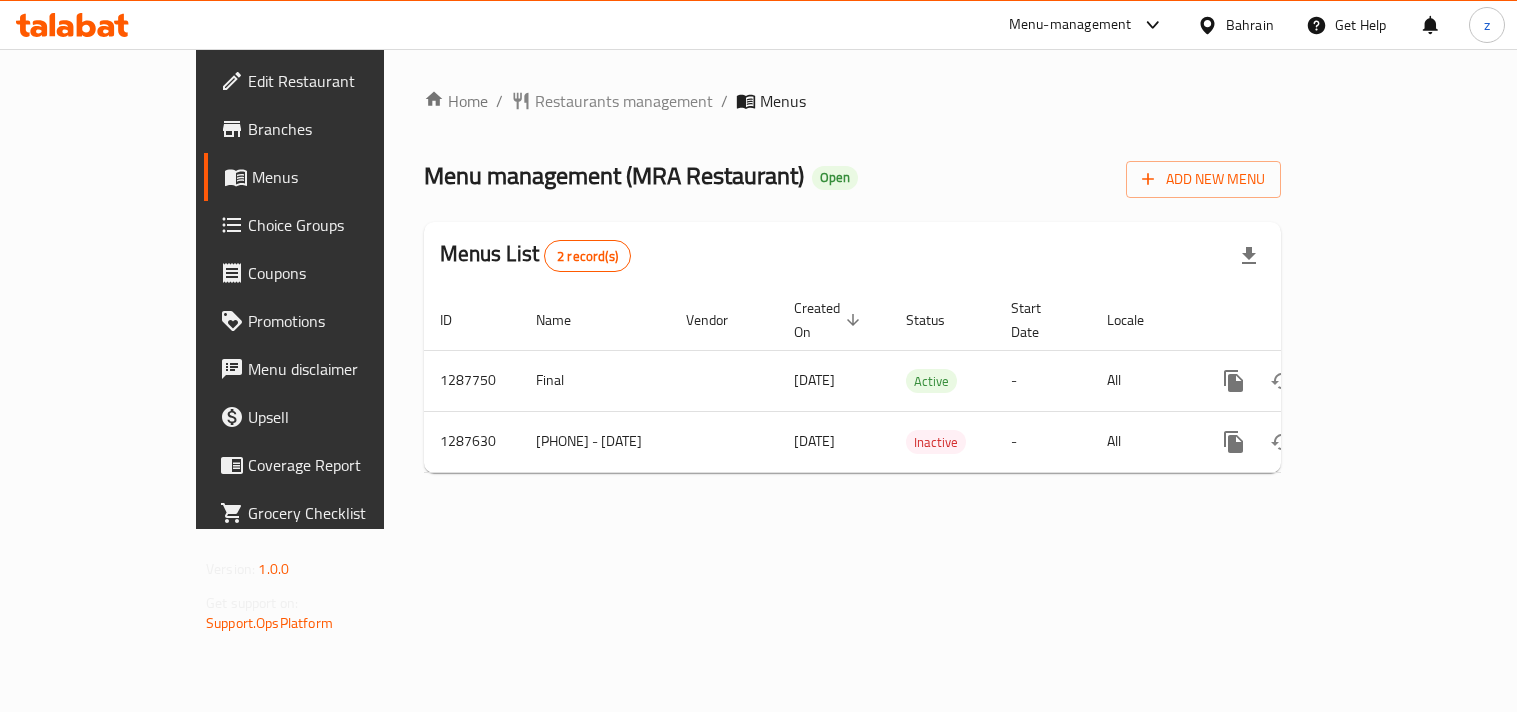scroll, scrollTop: 0, scrollLeft: 0, axis: both 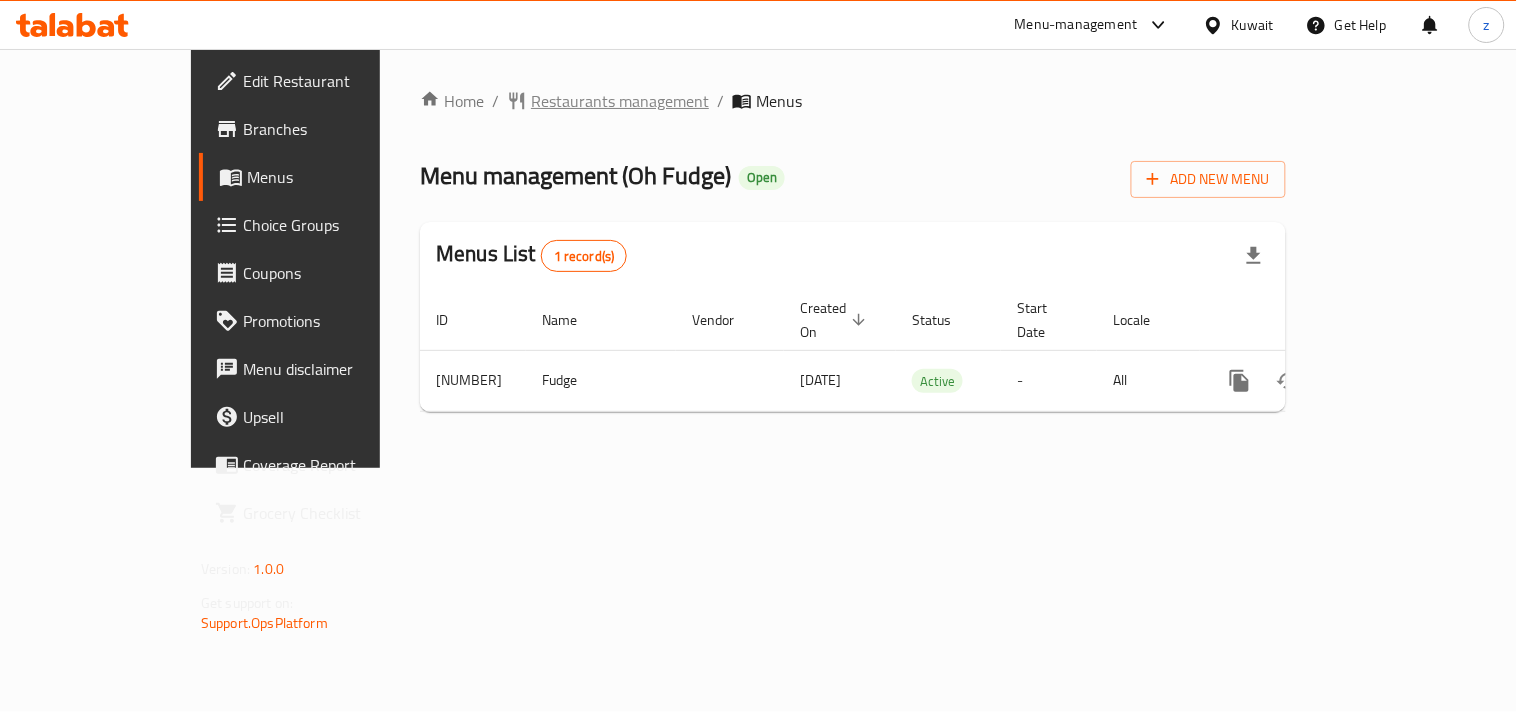 click on "Restaurants management" at bounding box center [620, 101] 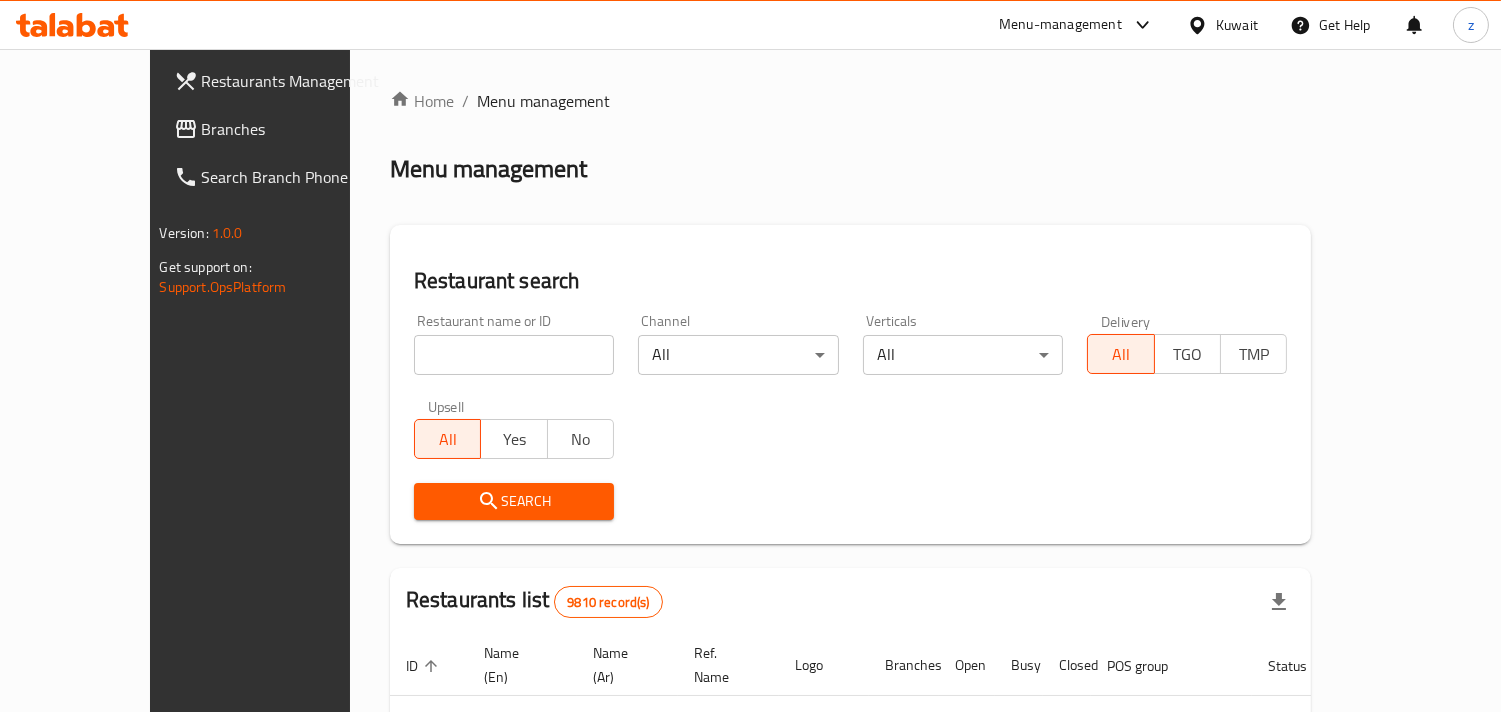 click on "Branches" at bounding box center [293, 129] 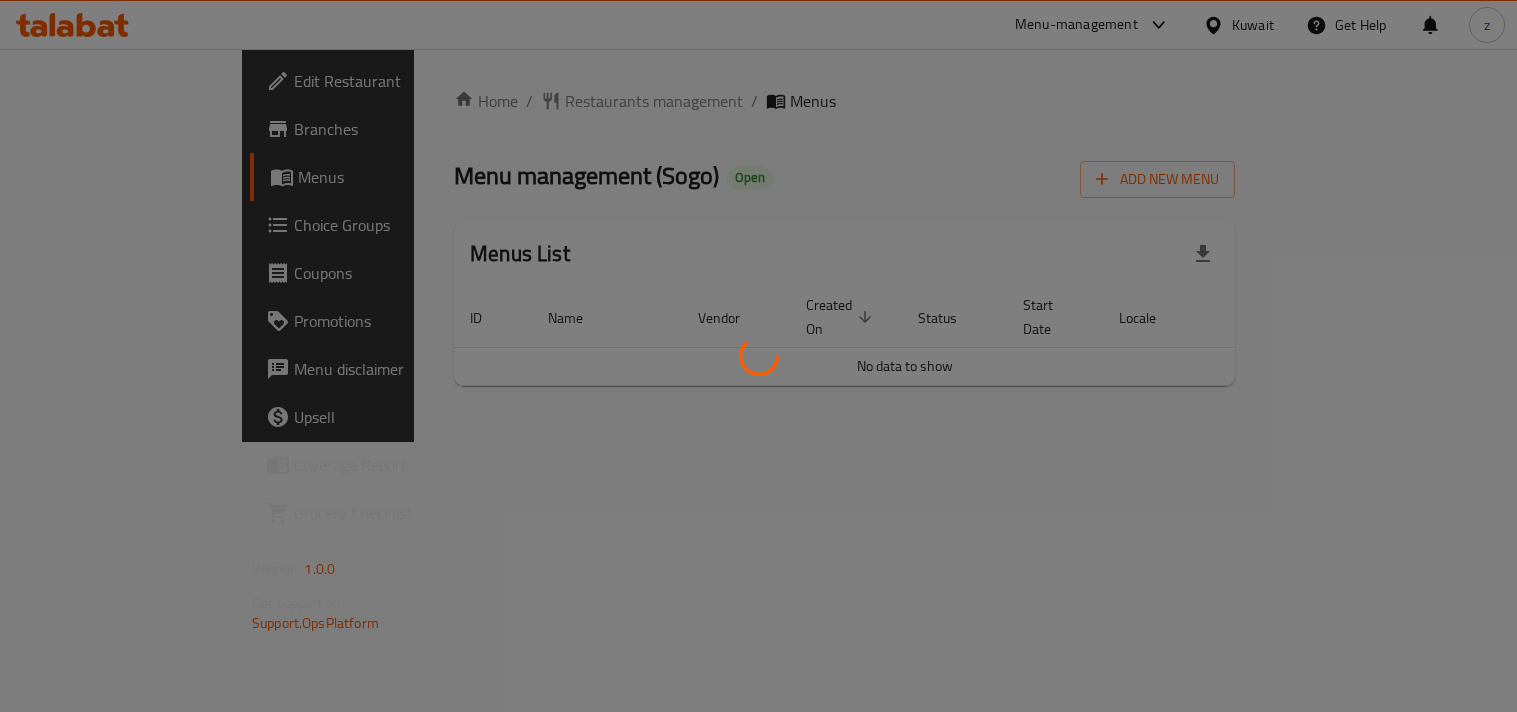 scroll, scrollTop: 0, scrollLeft: 0, axis: both 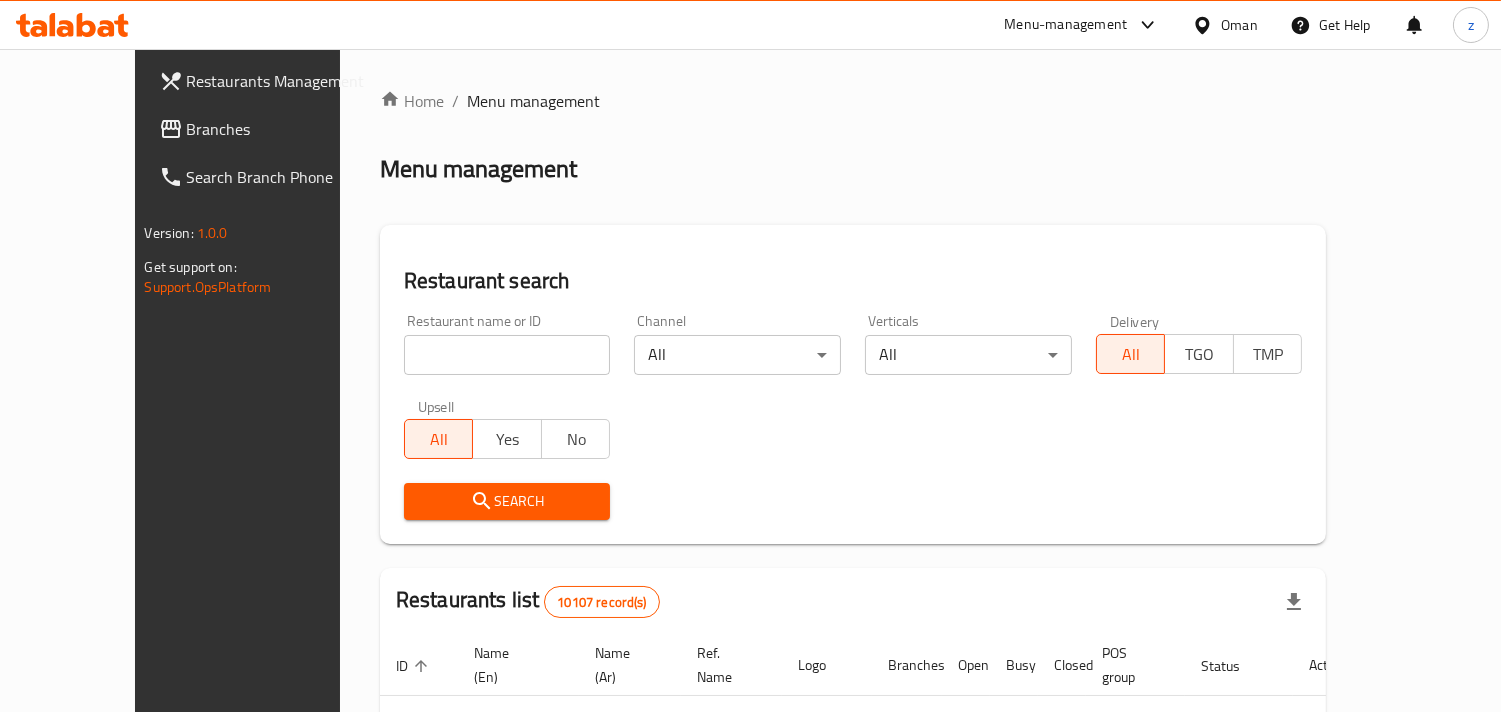 click on "Branches" at bounding box center (264, 129) 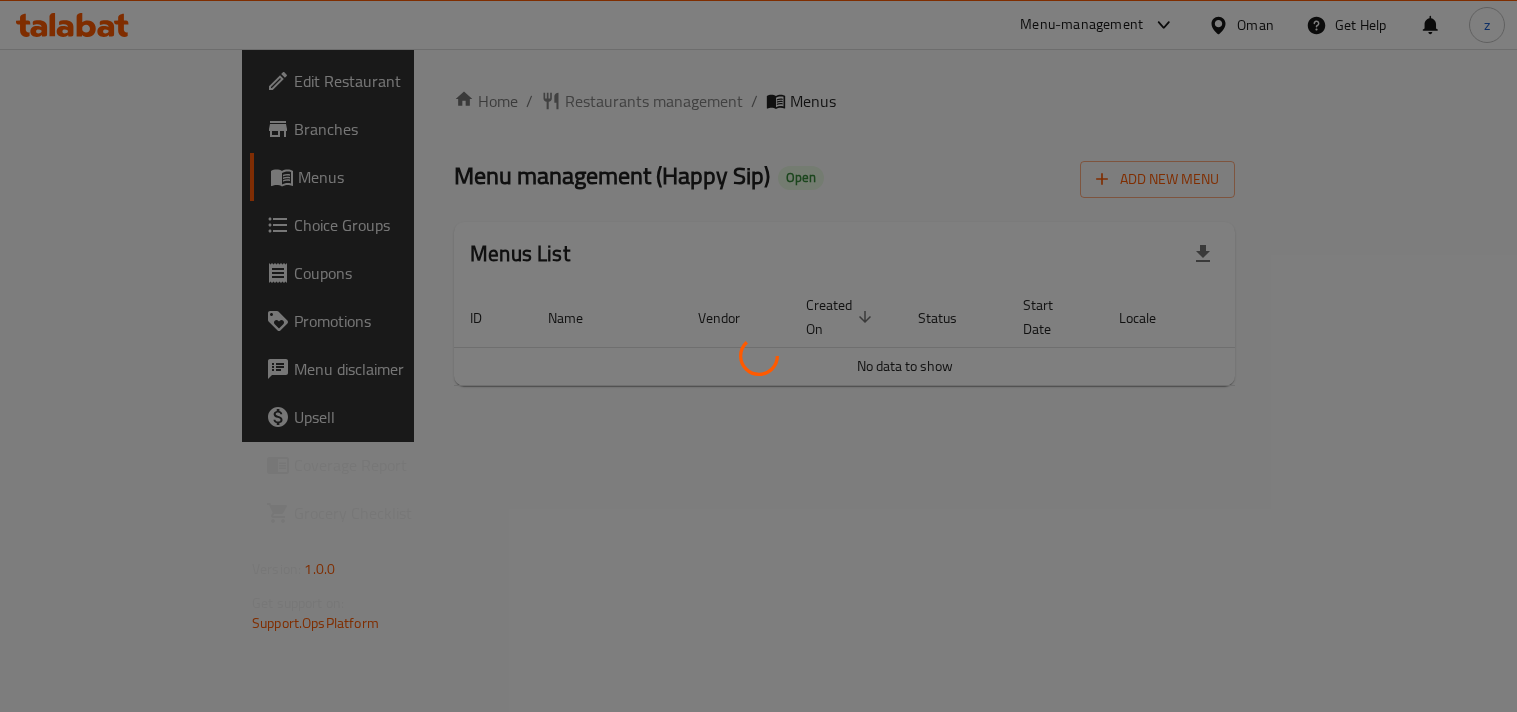 scroll, scrollTop: 0, scrollLeft: 0, axis: both 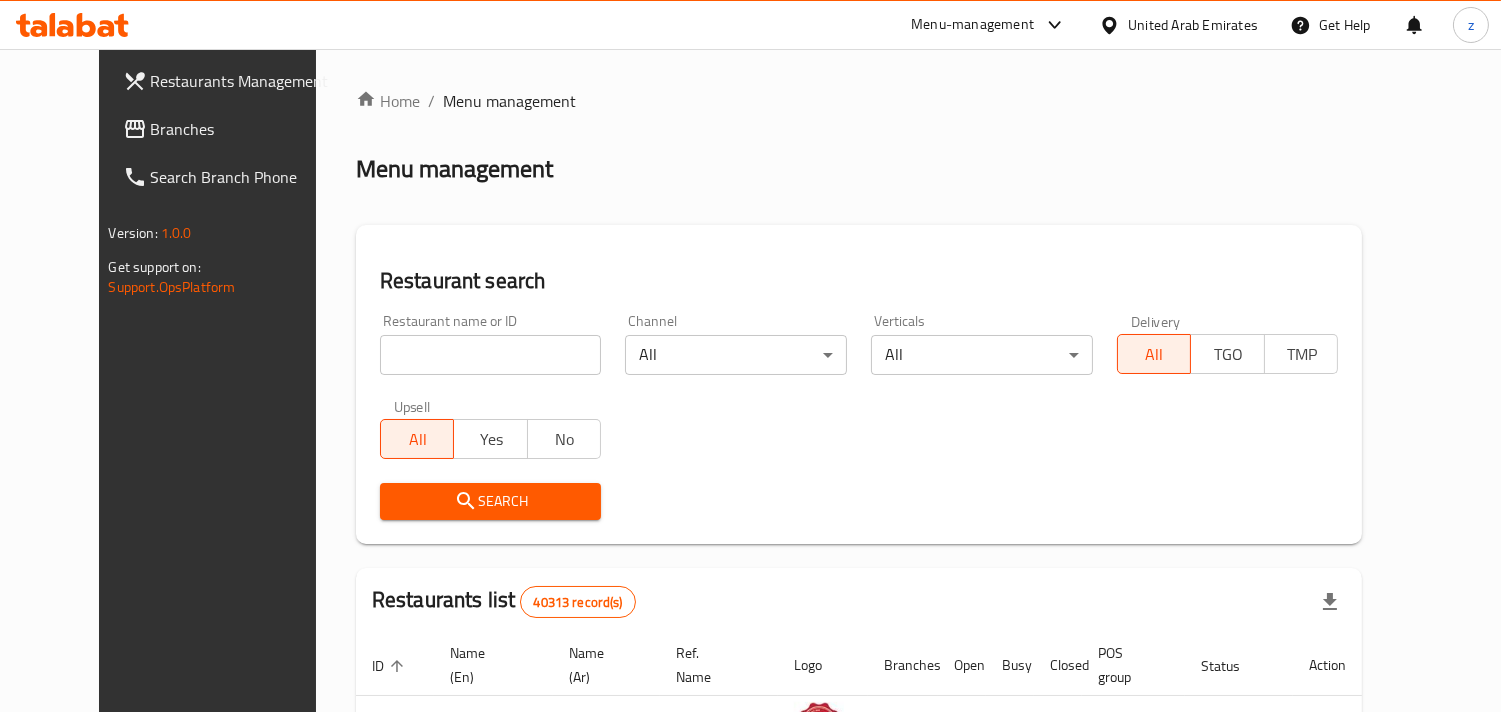 click on "Branches" at bounding box center [242, 129] 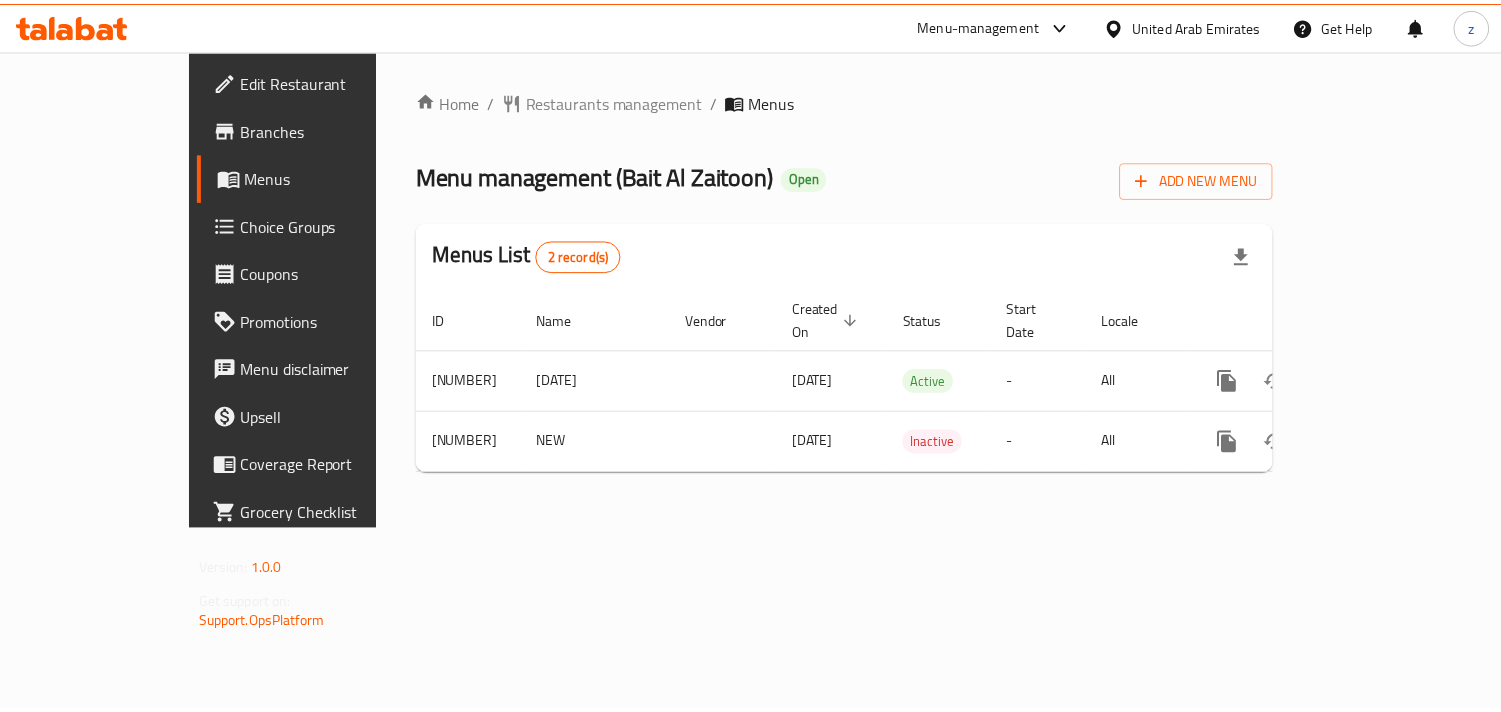 scroll, scrollTop: 0, scrollLeft: 0, axis: both 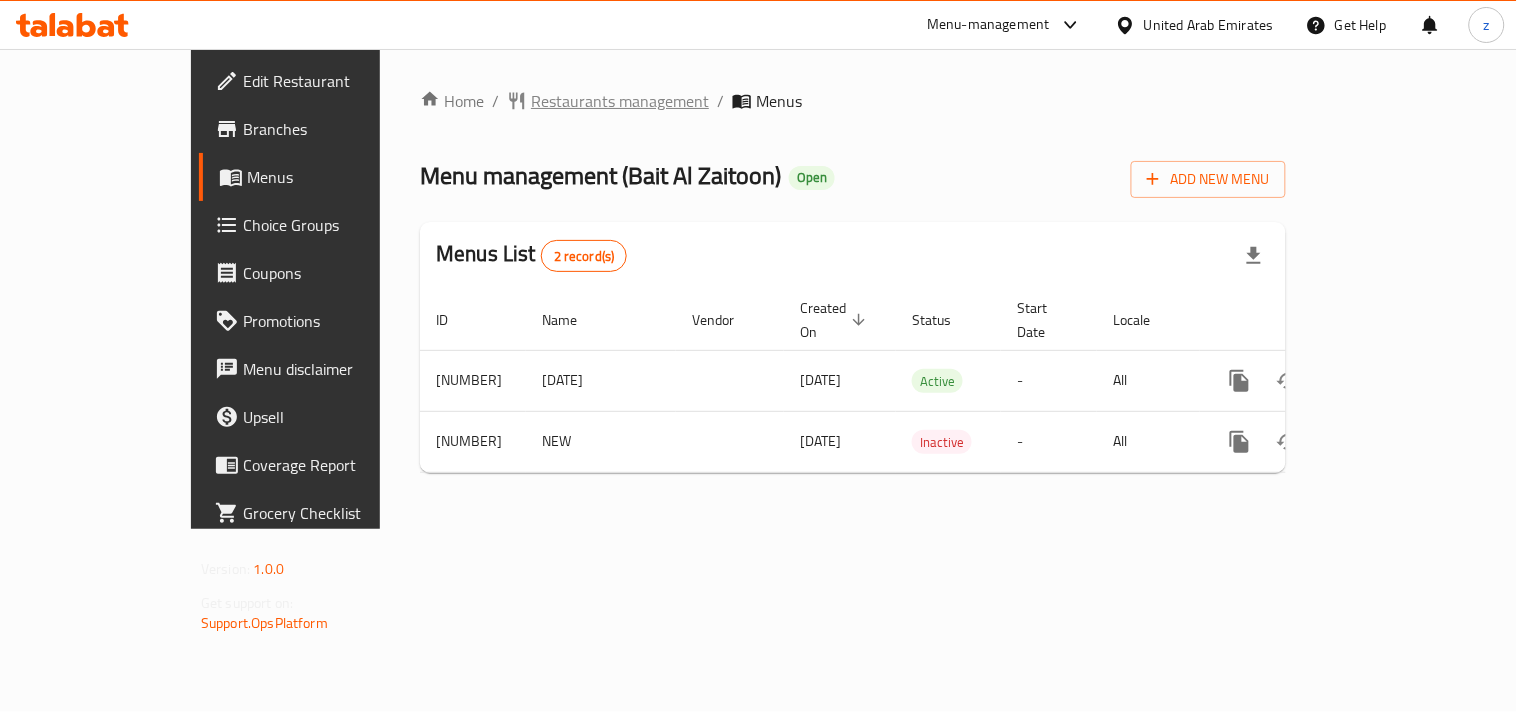 click on "Restaurants management" at bounding box center (620, 101) 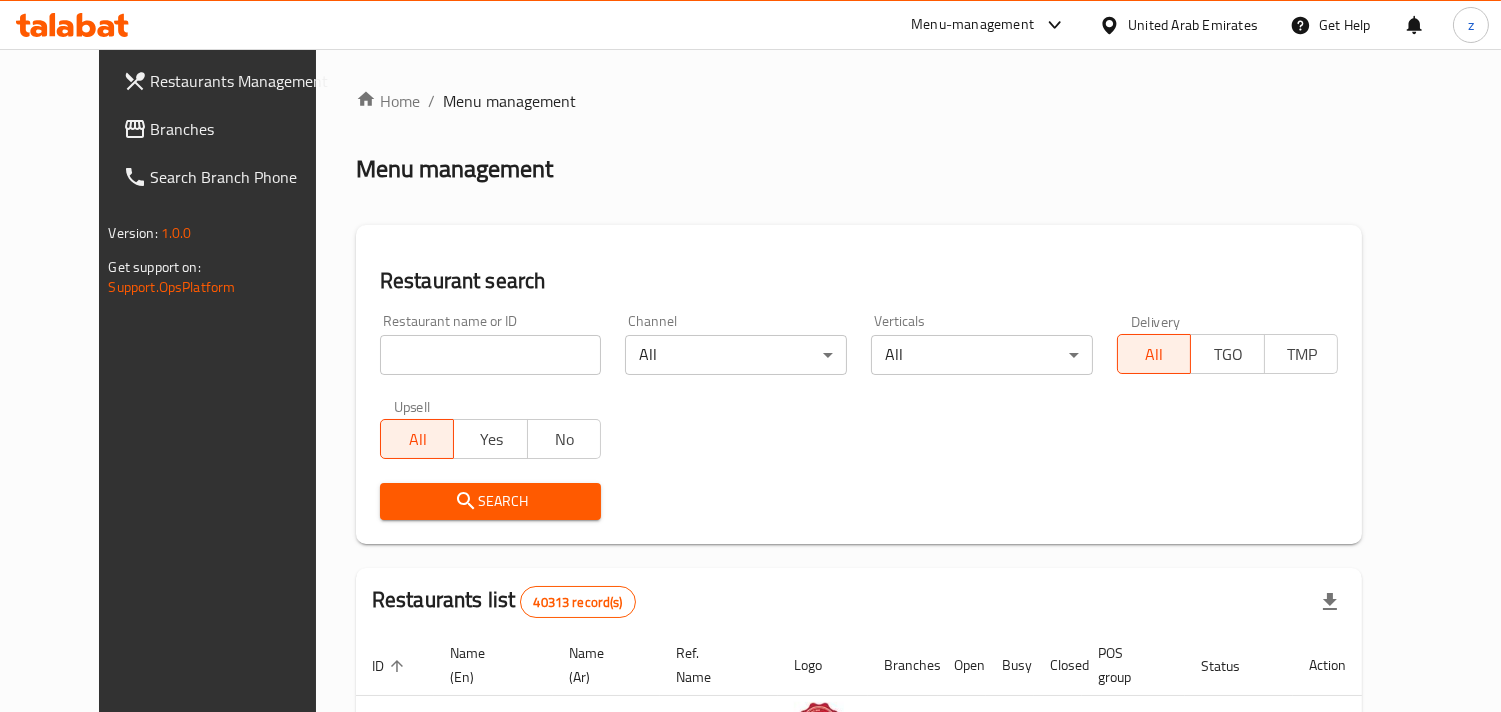 drag, startPoint x: 85, startPoint y: 131, endPoint x: 16, endPoint y: 131, distance: 69 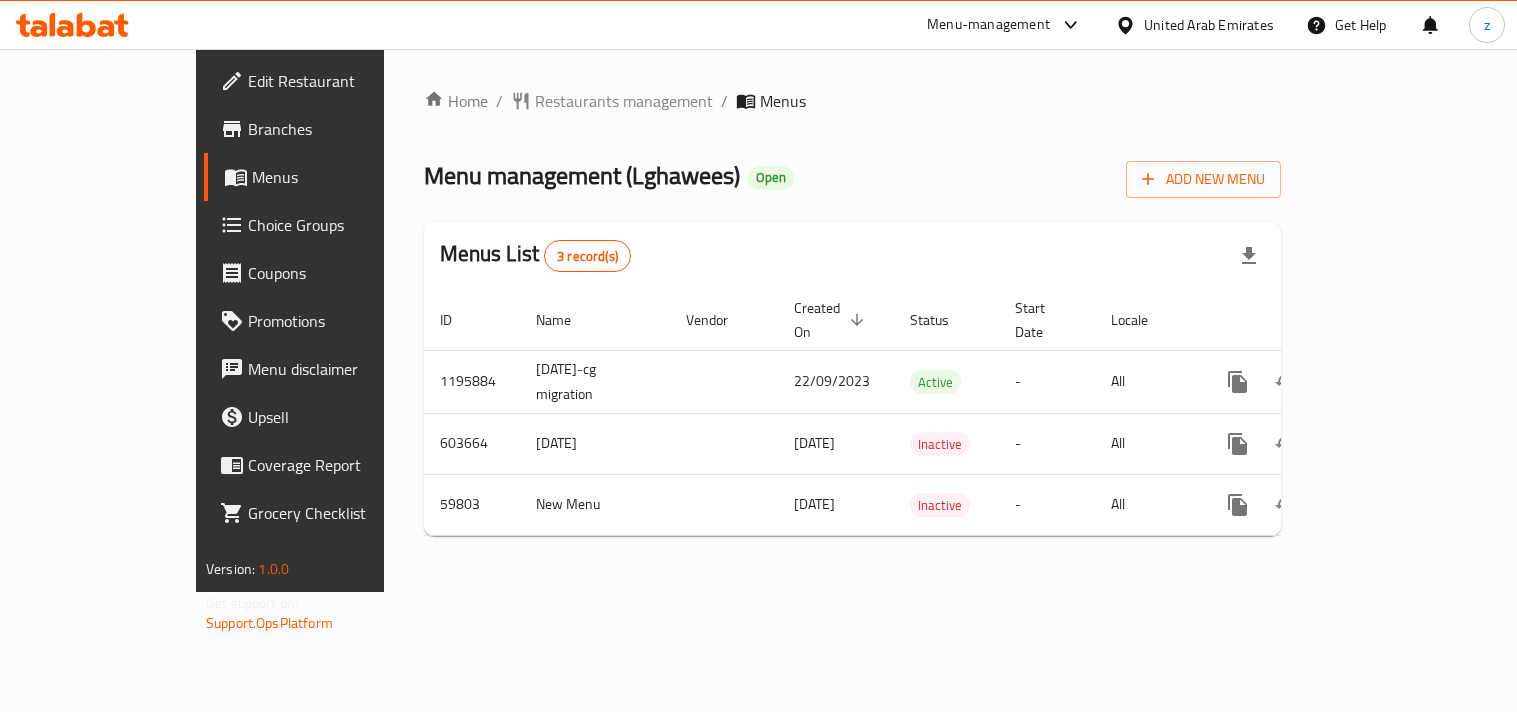 scroll, scrollTop: 0, scrollLeft: 0, axis: both 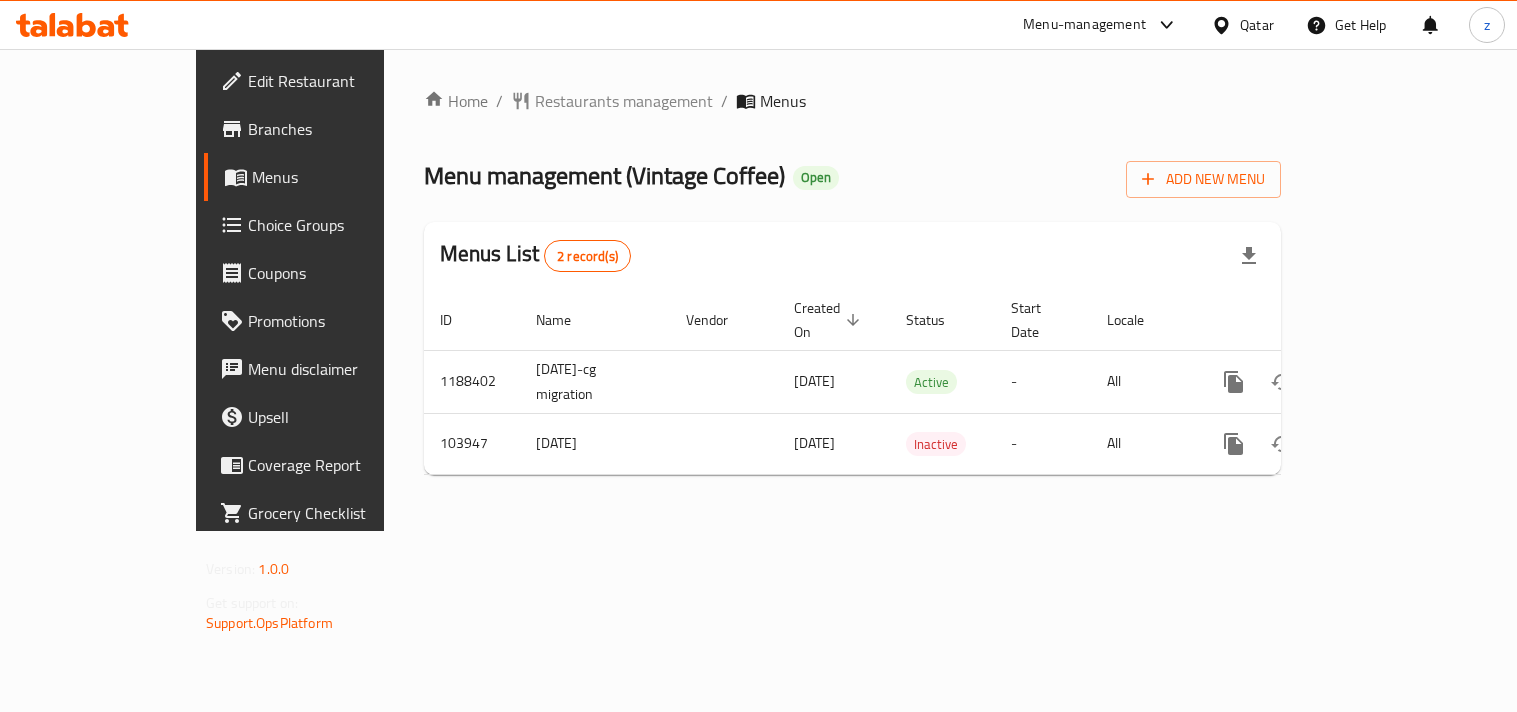 click on "Restaurants management" at bounding box center (624, 101) 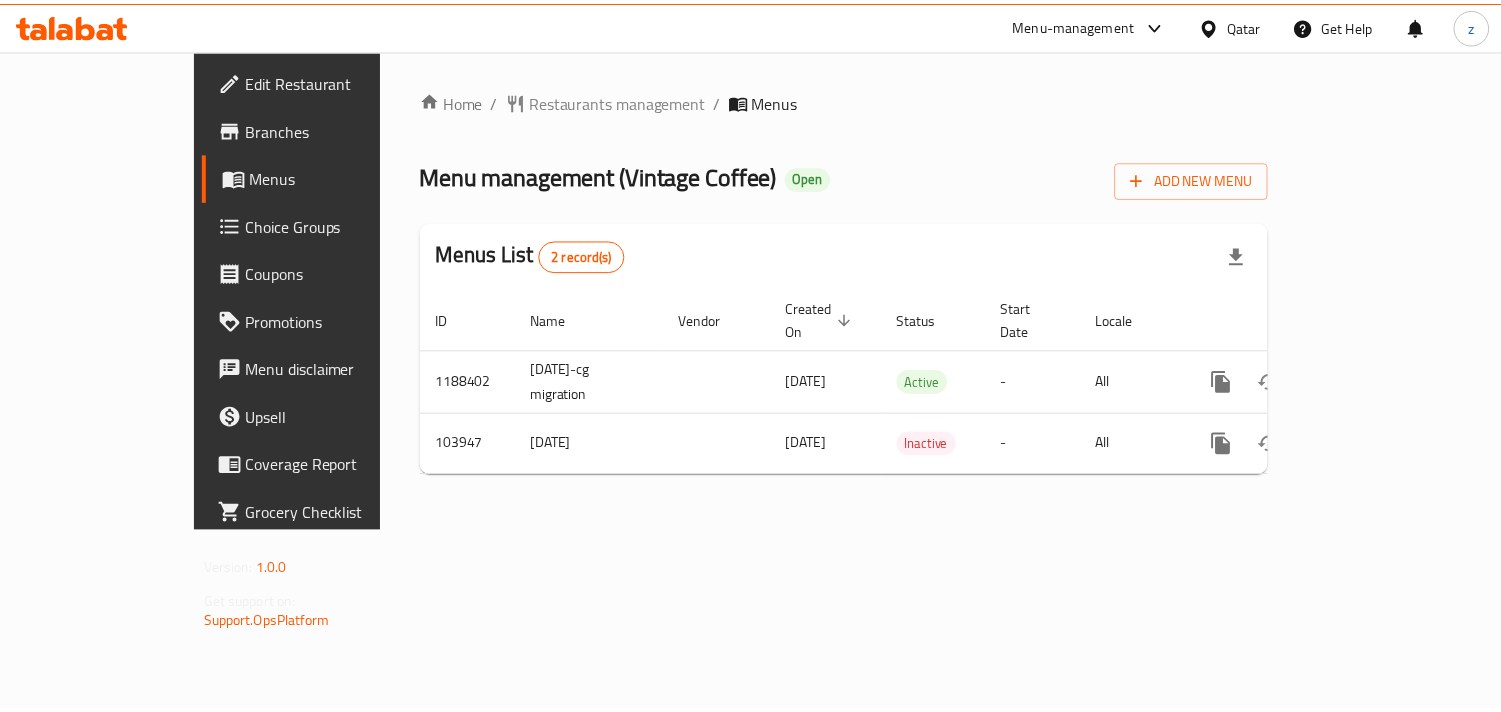 scroll, scrollTop: 0, scrollLeft: 0, axis: both 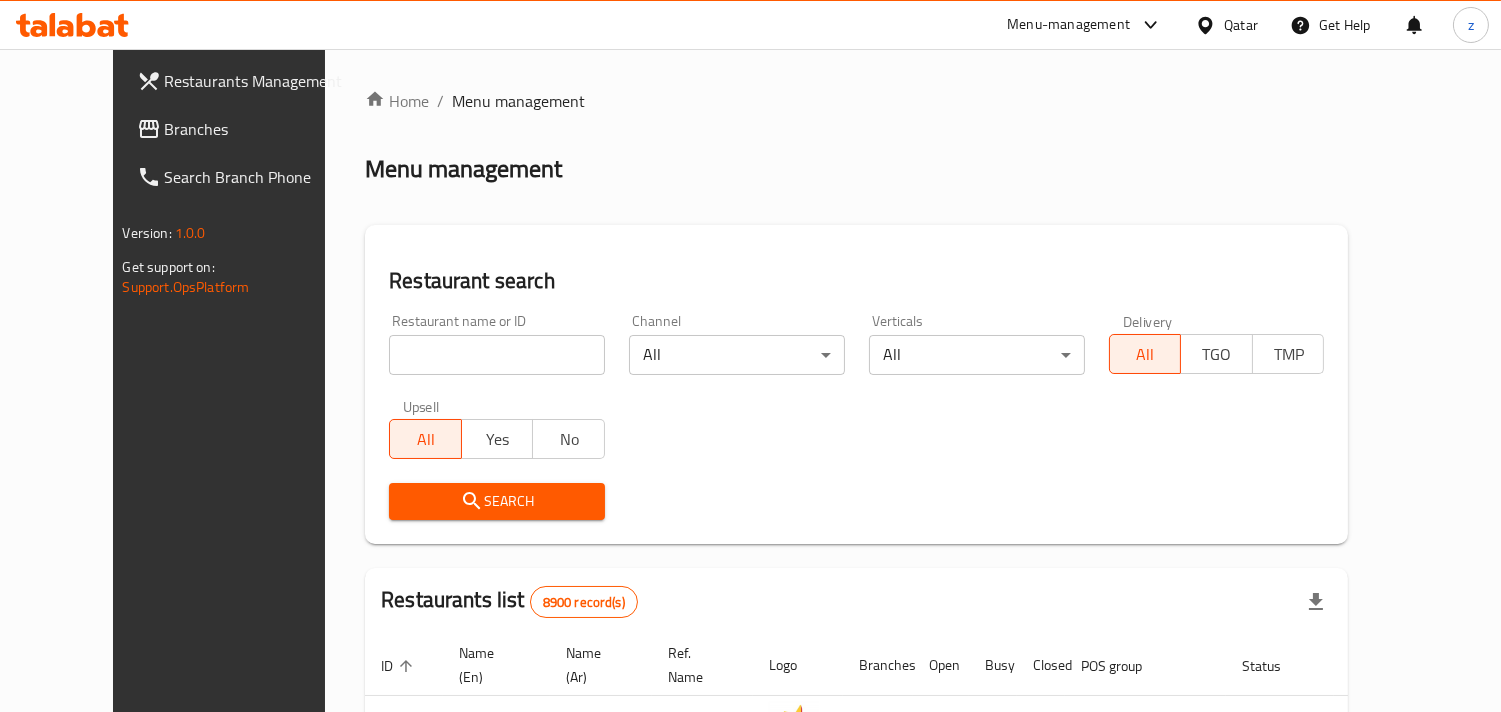 click on "Branches" at bounding box center (256, 129) 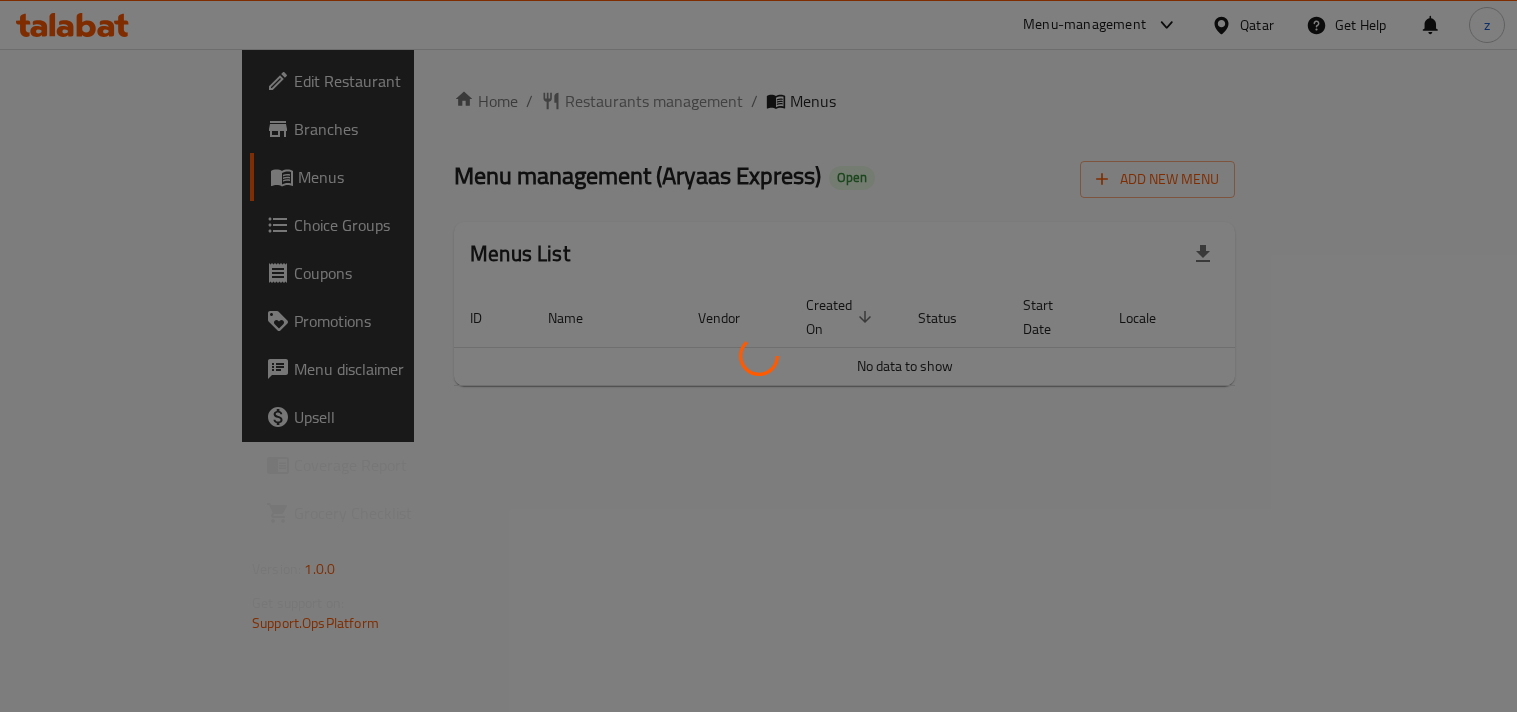 scroll, scrollTop: 0, scrollLeft: 0, axis: both 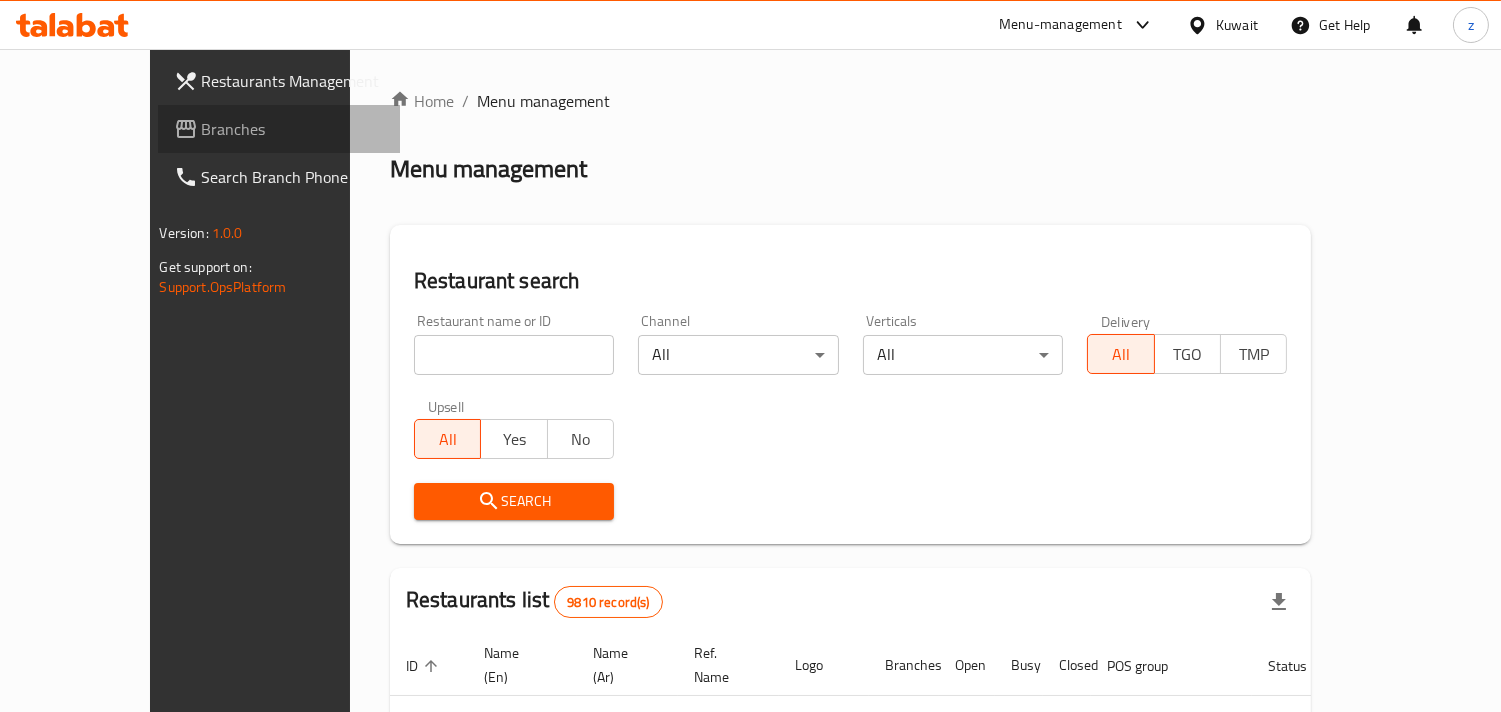 click on "Branches" at bounding box center (293, 129) 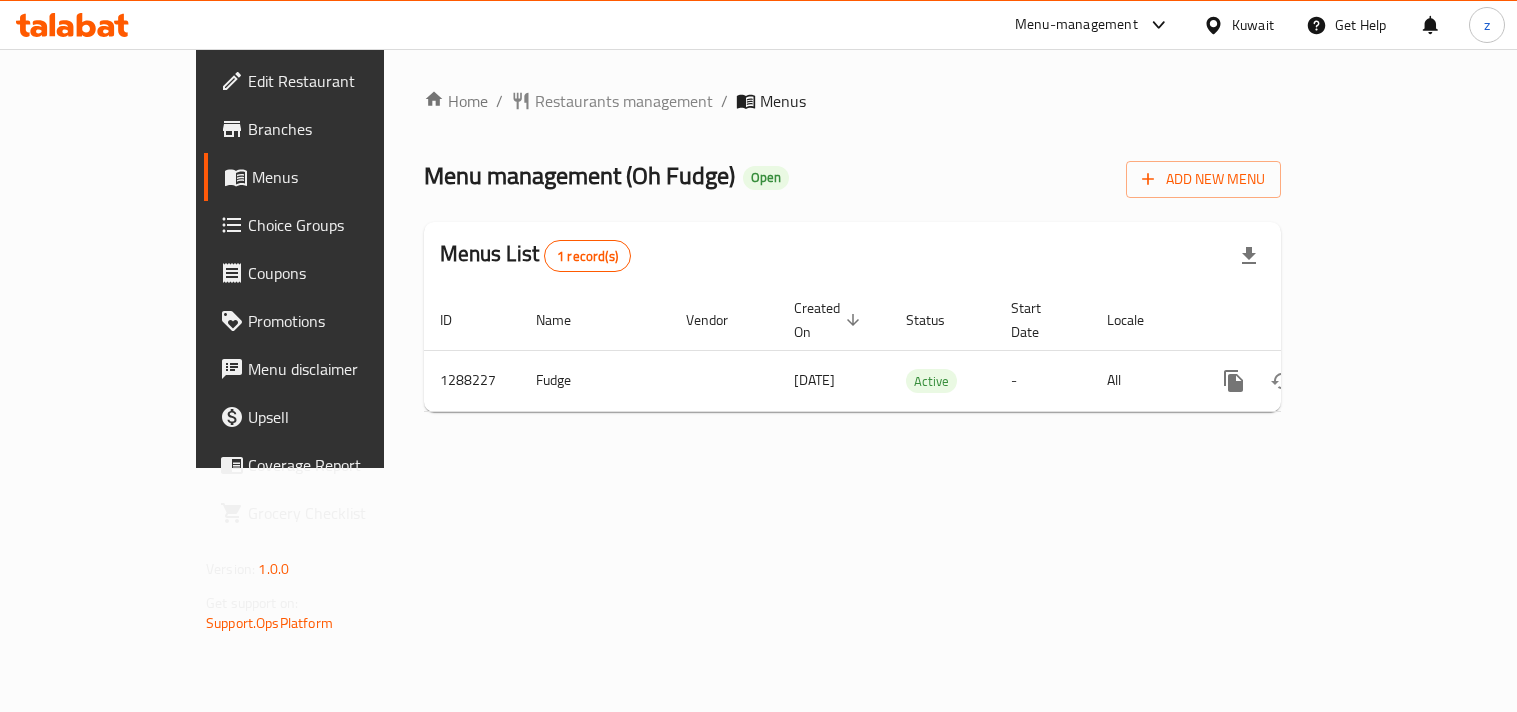 scroll, scrollTop: 0, scrollLeft: 0, axis: both 